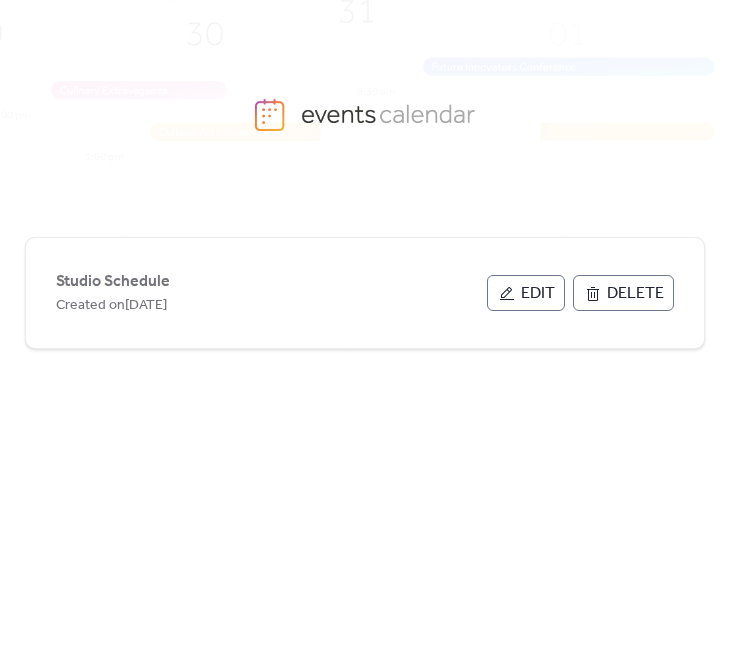 scroll, scrollTop: 0, scrollLeft: 0, axis: both 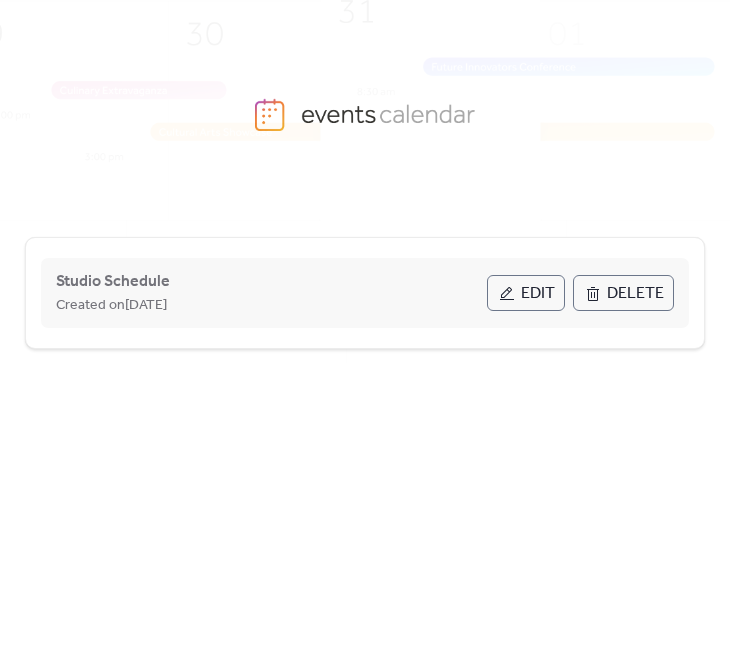 click on "Edit" at bounding box center [526, 293] 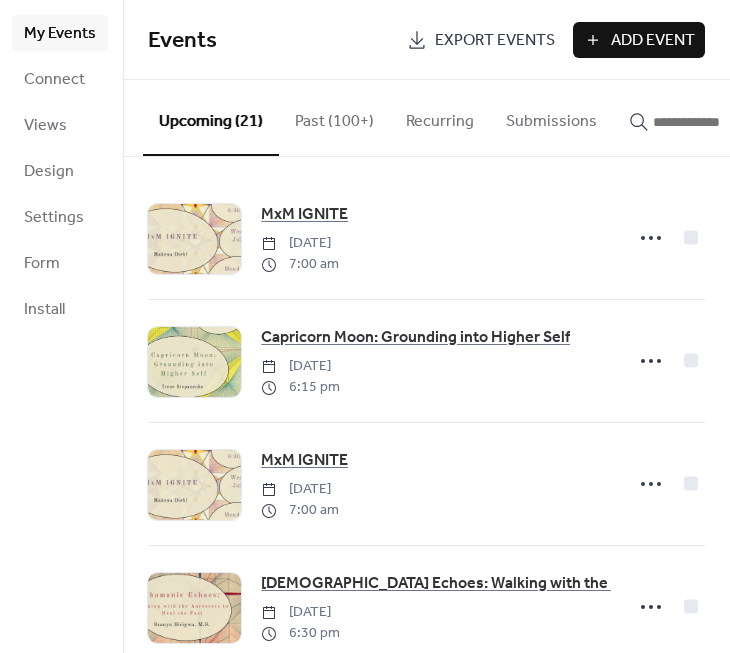 click at bounding box center [703, 122] 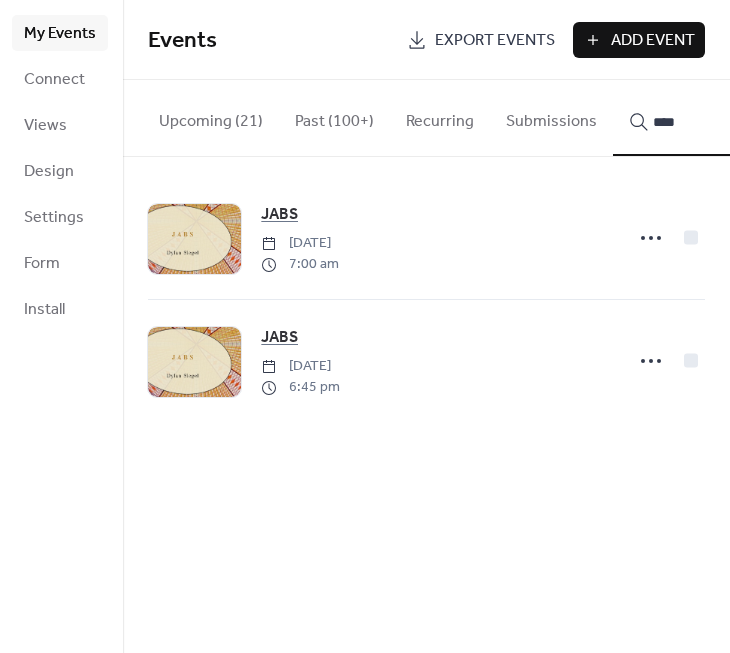 type on "****" 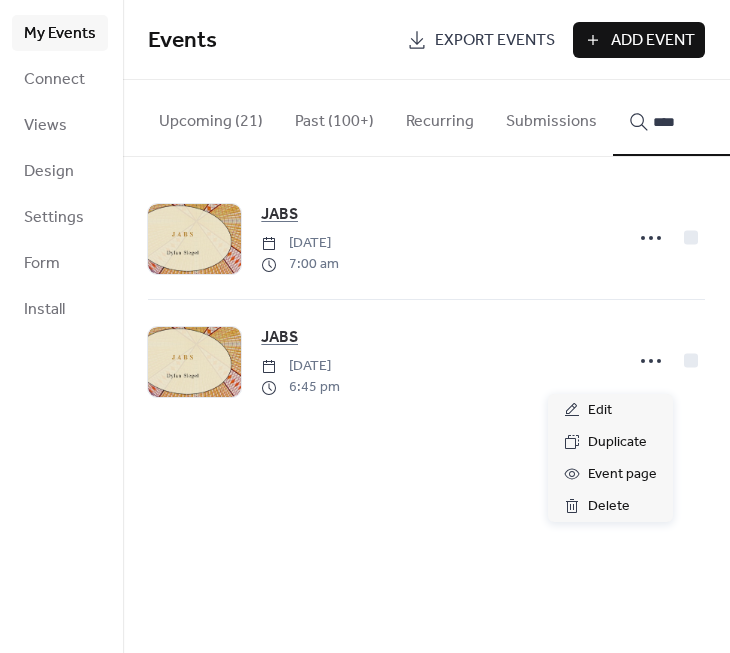 click 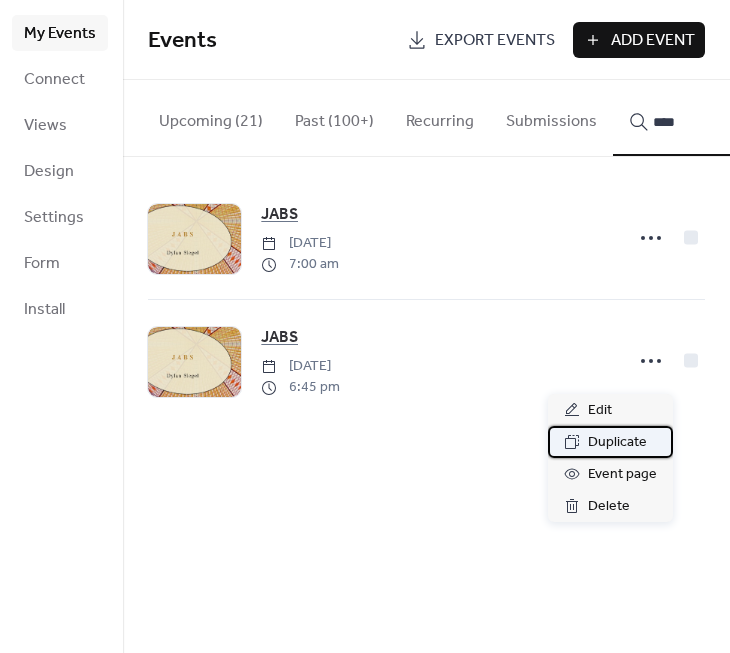 click on "Duplicate" at bounding box center [617, 443] 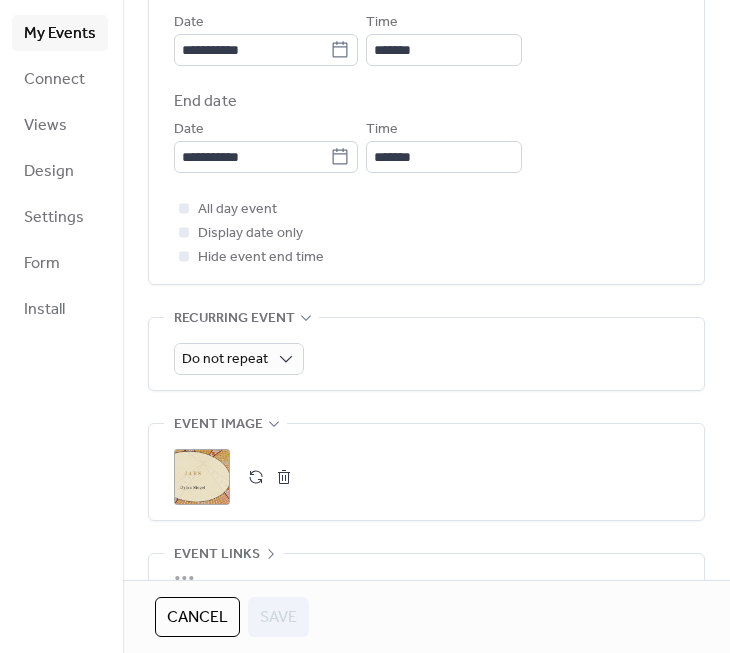 scroll, scrollTop: 723, scrollLeft: 0, axis: vertical 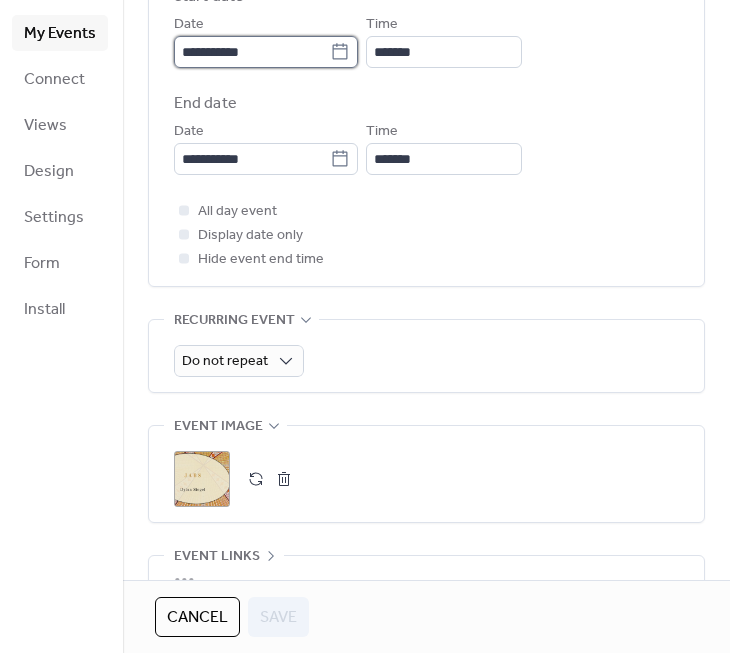 click on "**********" at bounding box center [252, 52] 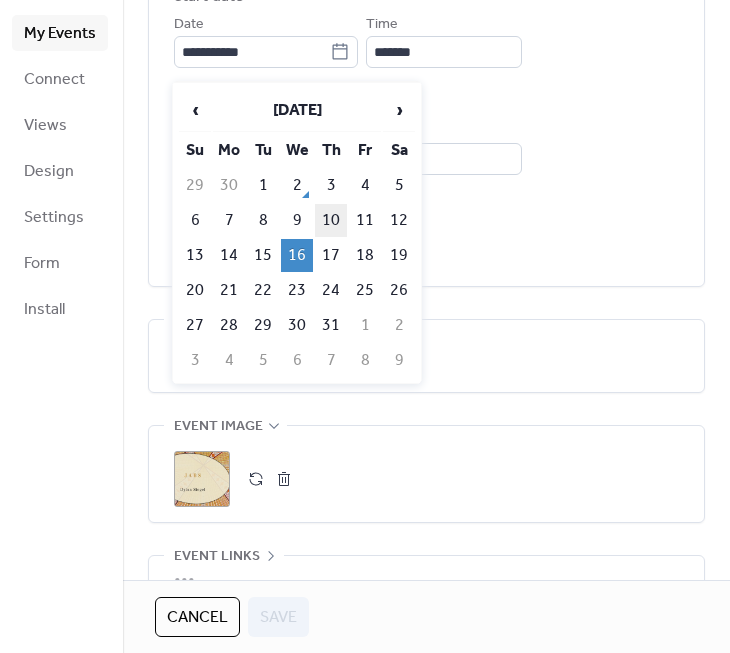 click on "10" at bounding box center [331, 220] 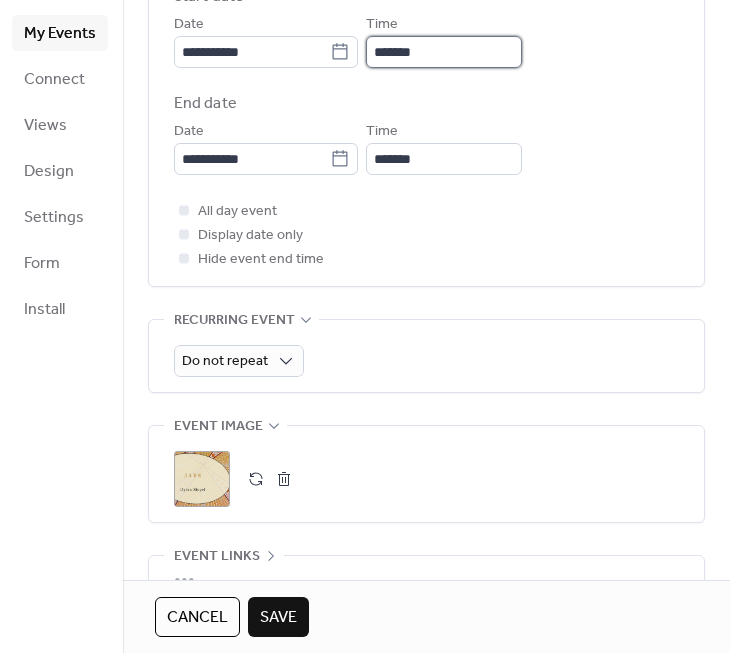 click on "*******" at bounding box center (444, 52) 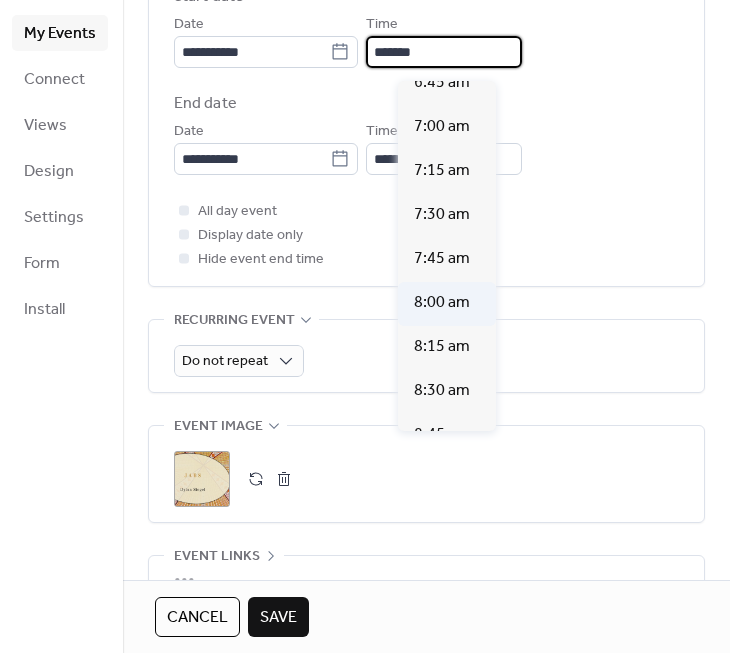 scroll, scrollTop: 1202, scrollLeft: 0, axis: vertical 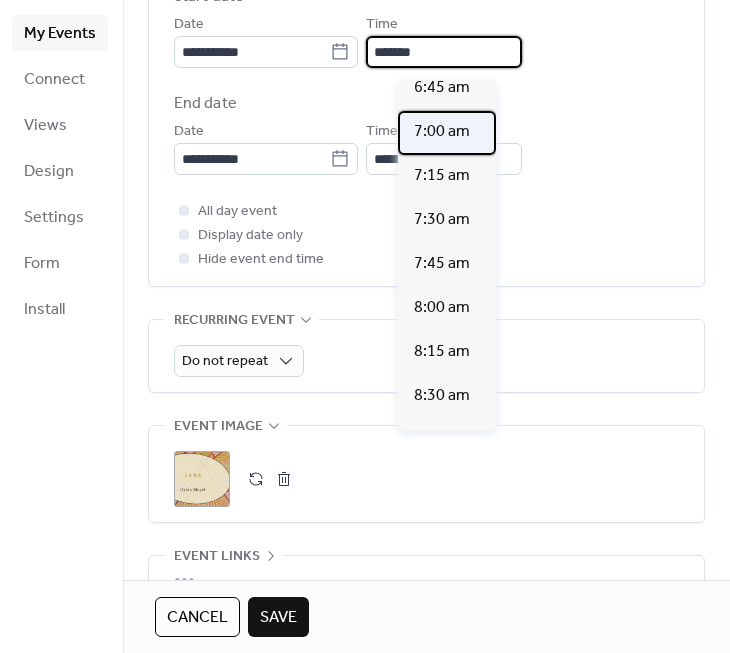 click on "7:00 am" at bounding box center [442, 132] 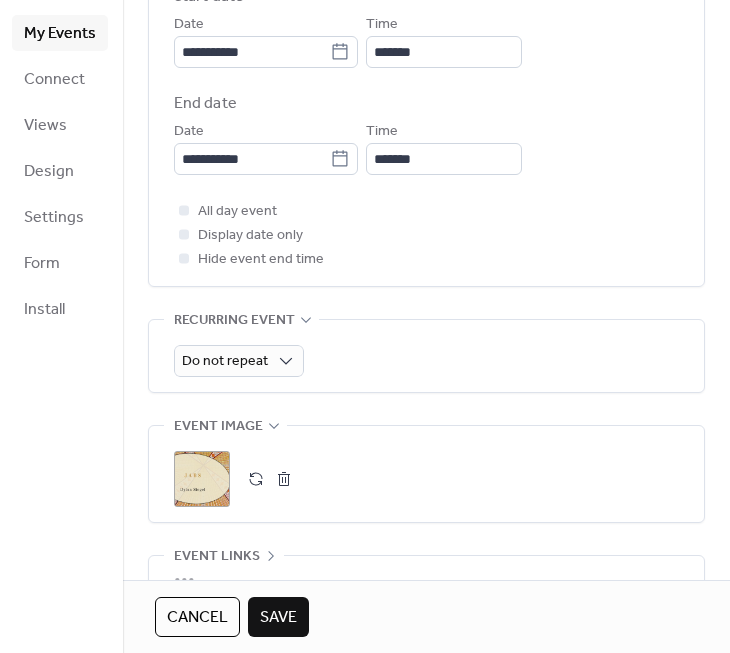 type on "*******" 